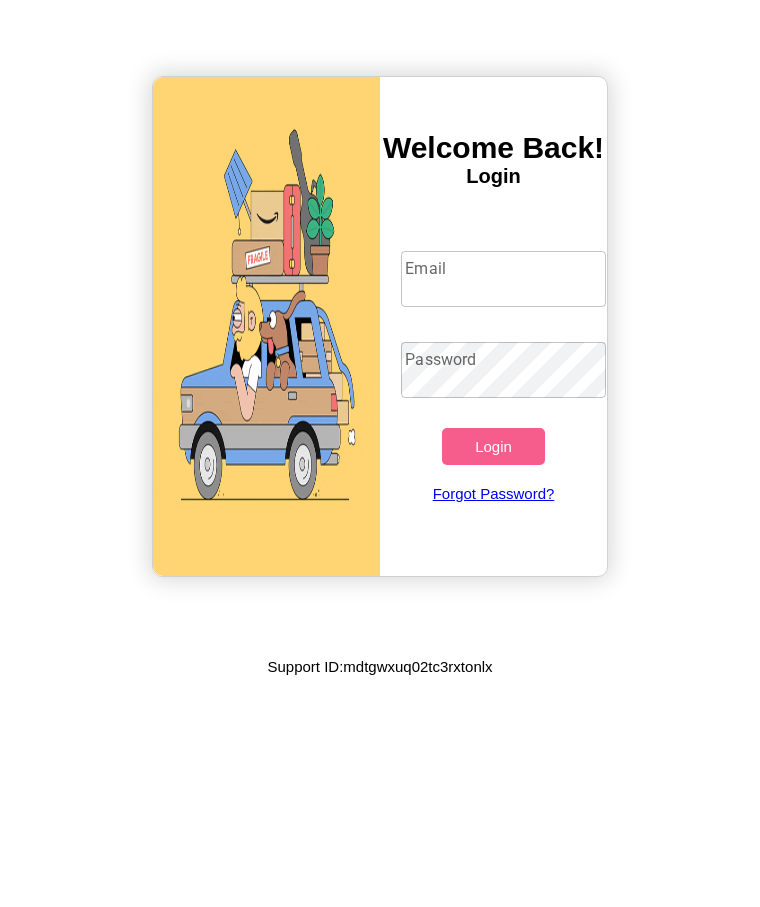 scroll, scrollTop: 0, scrollLeft: 0, axis: both 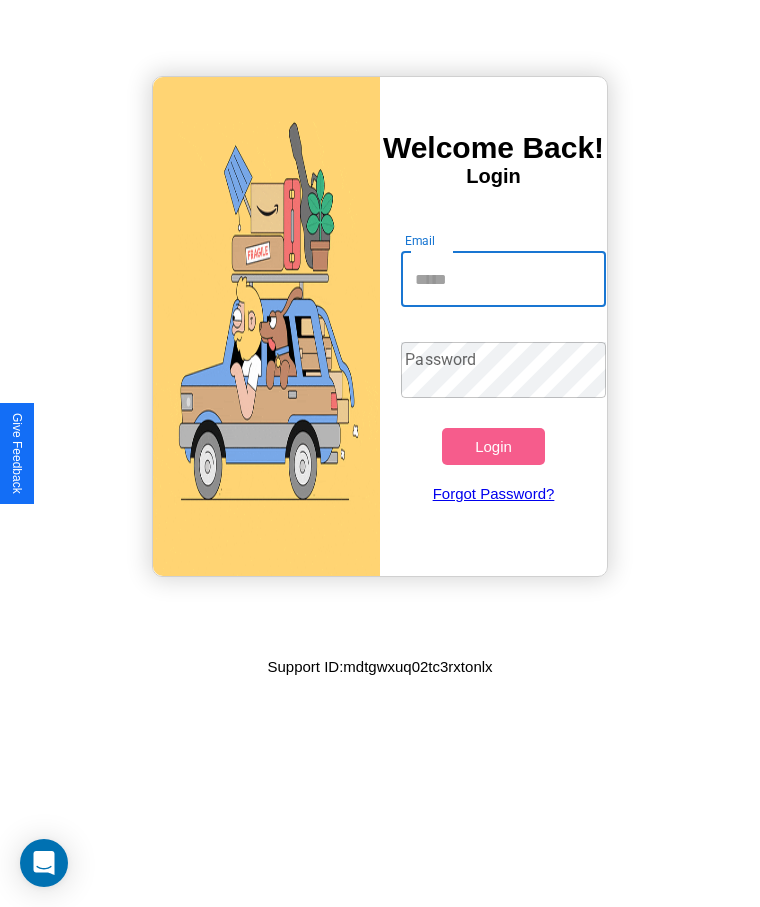 click on "Email" at bounding box center [503, 279] 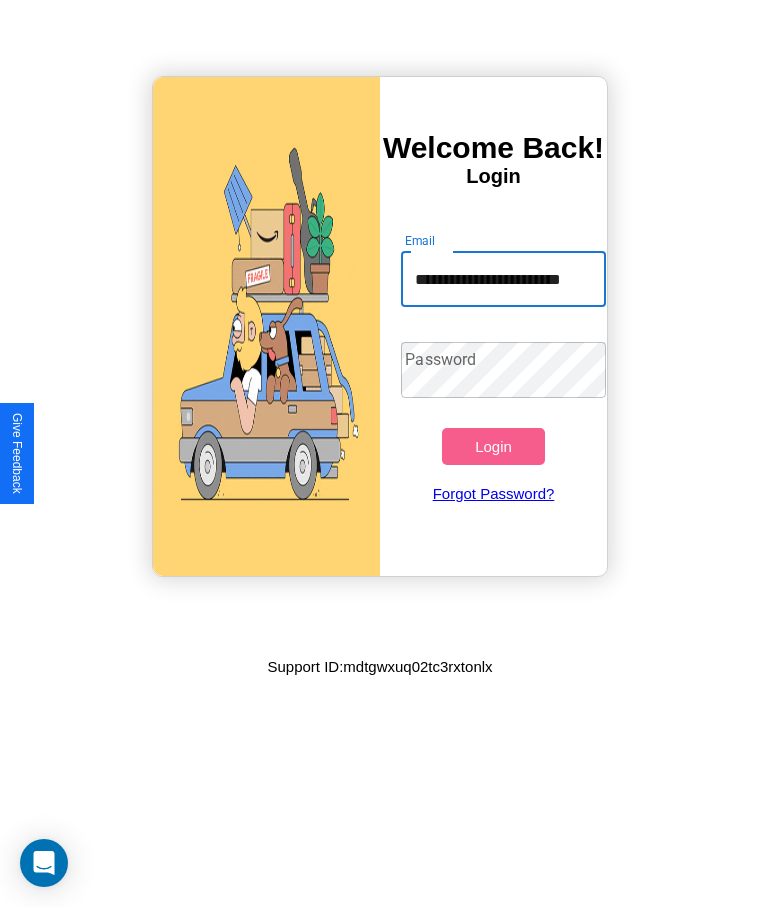 scroll, scrollTop: 0, scrollLeft: 32, axis: horizontal 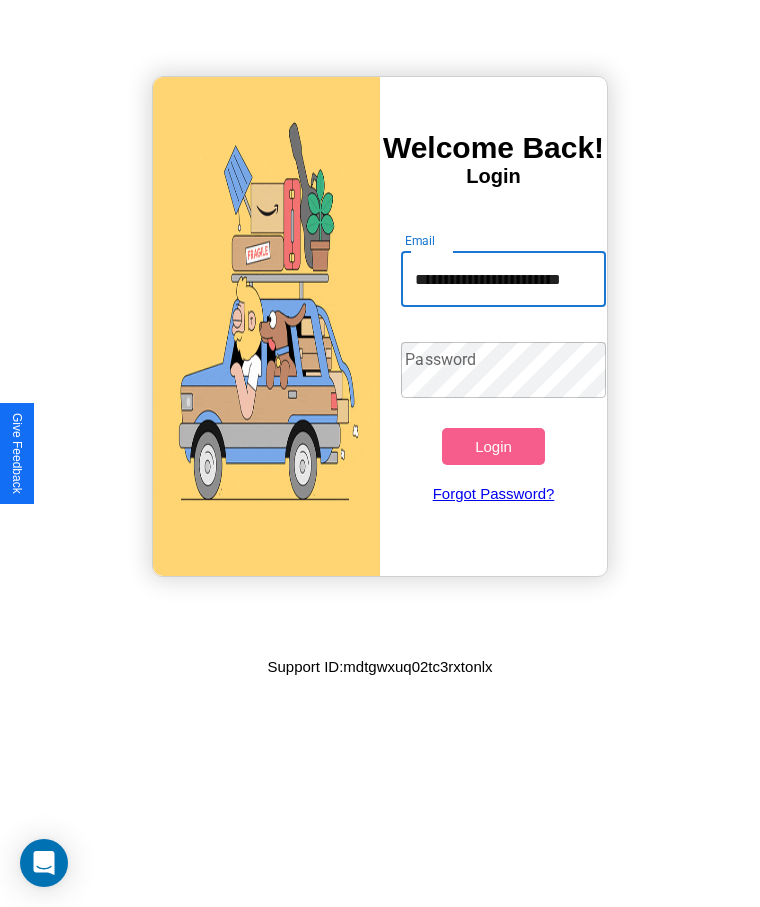 type on "**********" 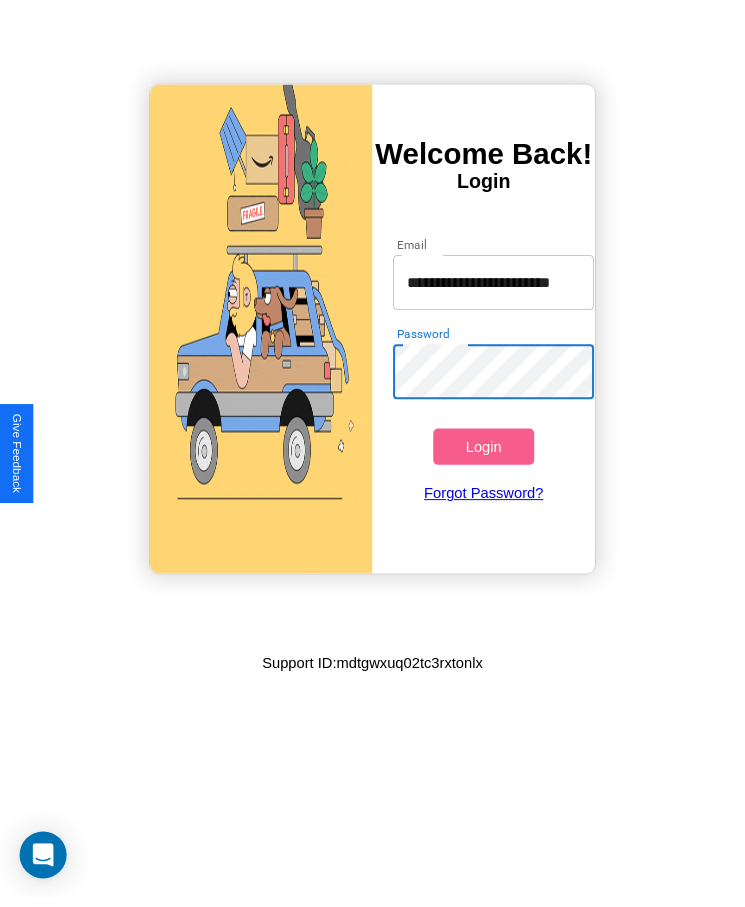 scroll, scrollTop: 0, scrollLeft: 0, axis: both 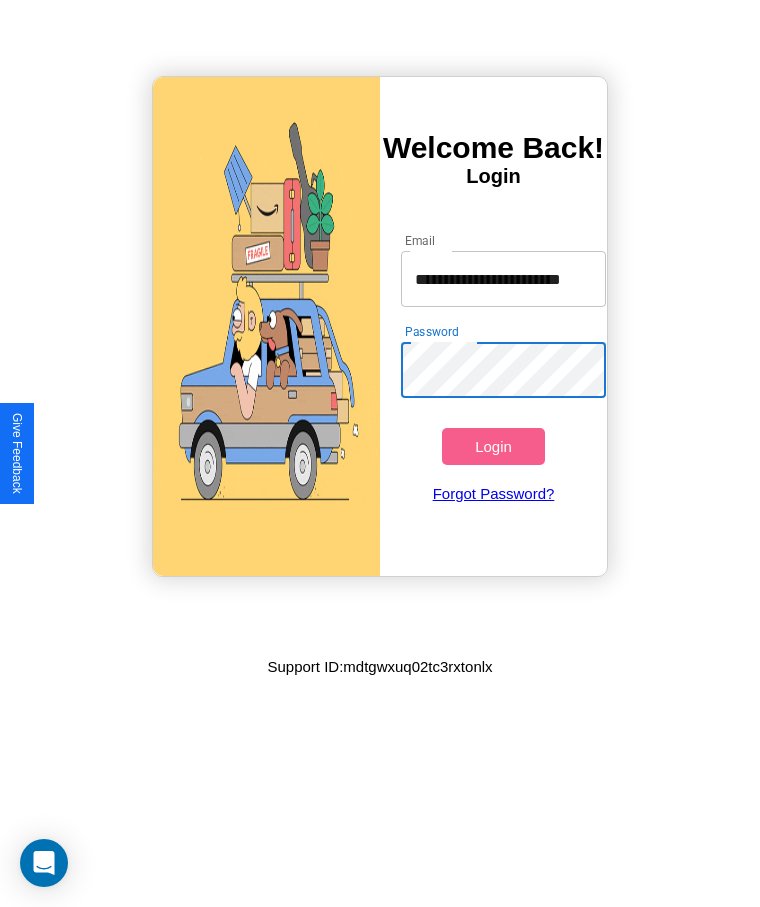click on "Login" at bounding box center (493, 446) 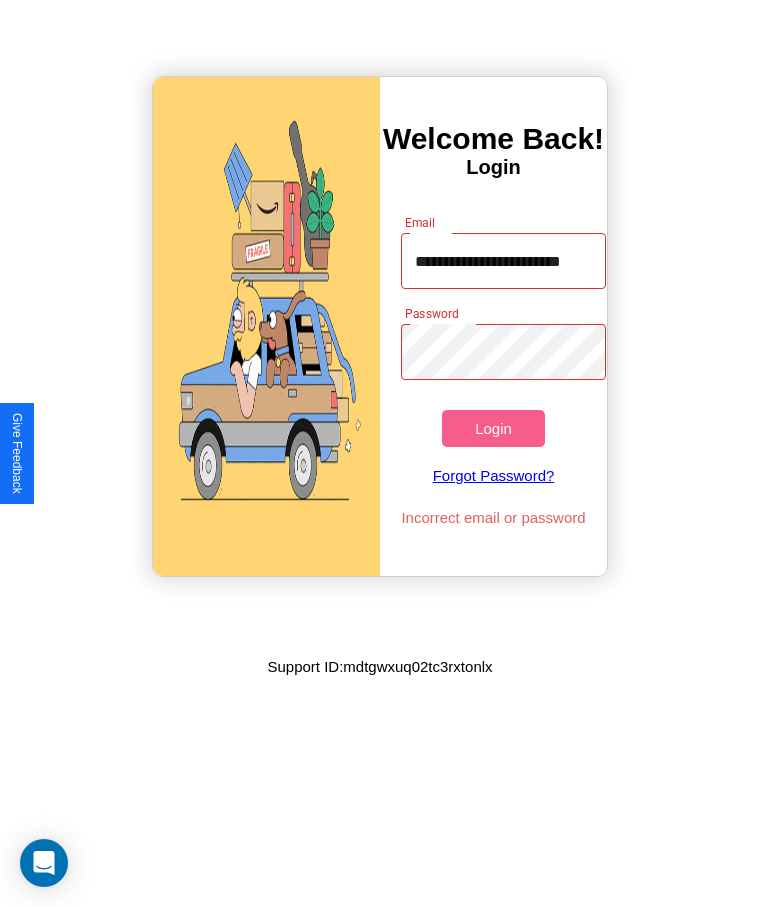 click on "Login" at bounding box center (493, 428) 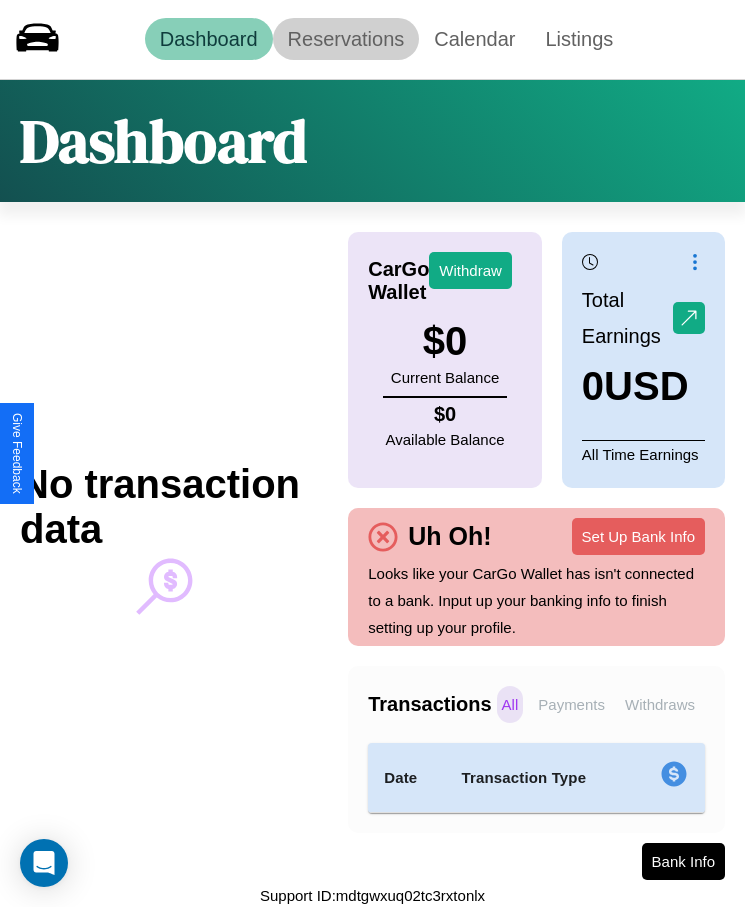 click on "Reservations" at bounding box center [346, 39] 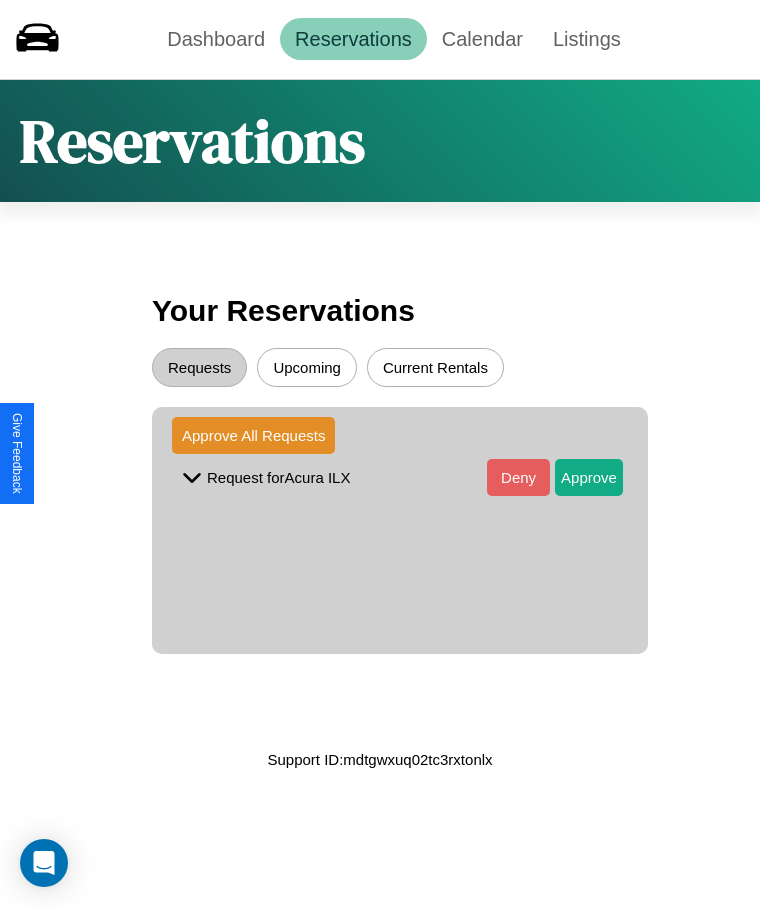 click on "Upcoming" at bounding box center [307, 367] 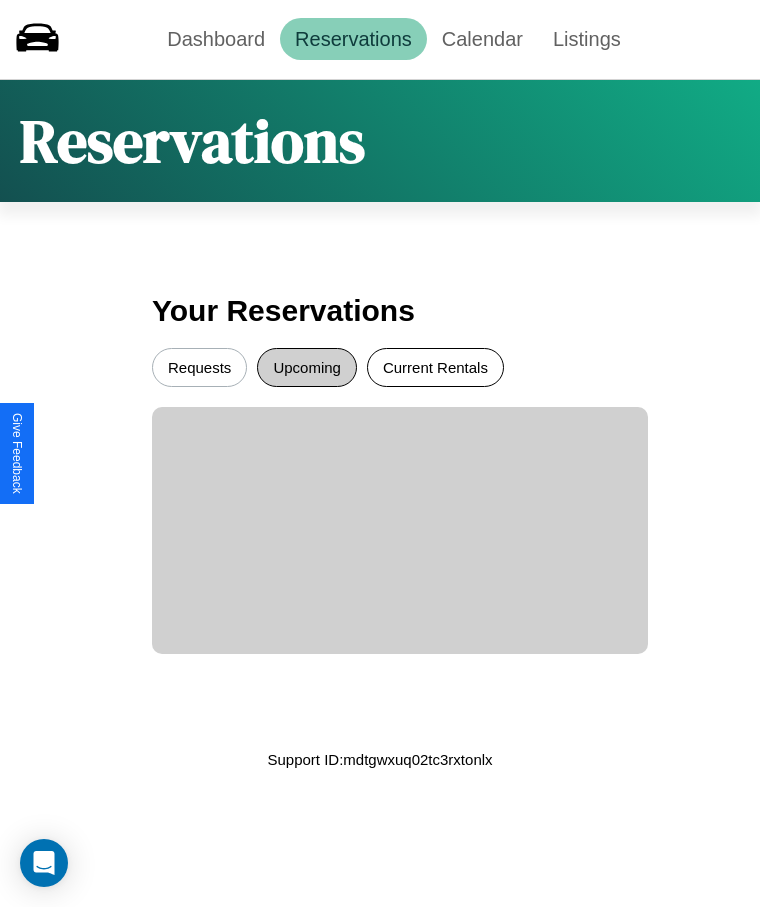 click on "Current Rentals" at bounding box center [435, 367] 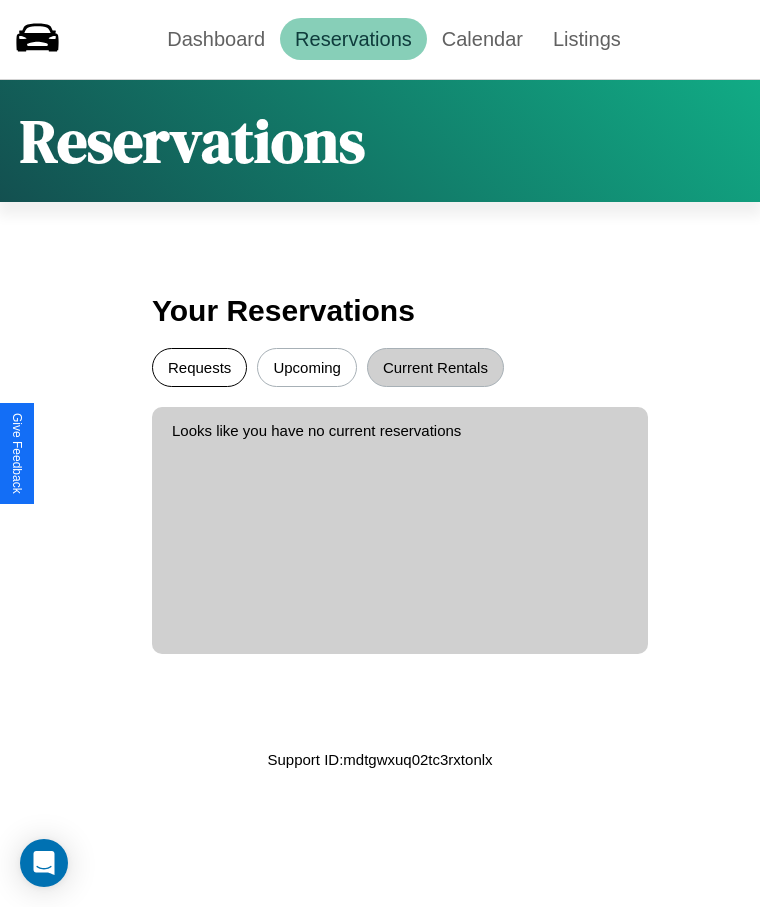 click on "Requests" at bounding box center [199, 367] 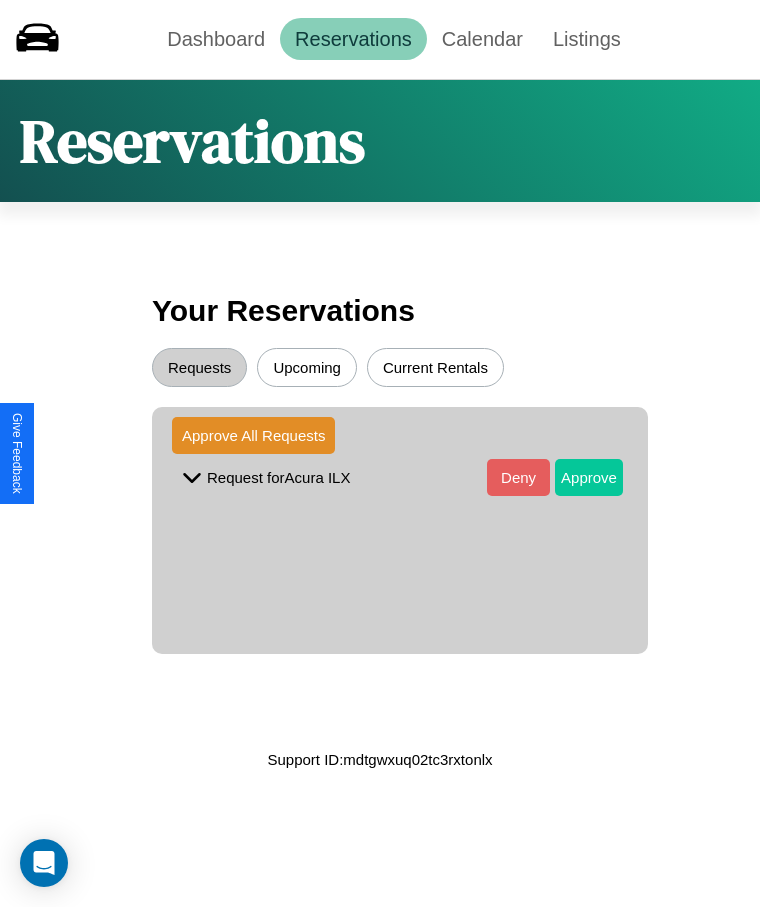 click on "Approve" at bounding box center [589, 477] 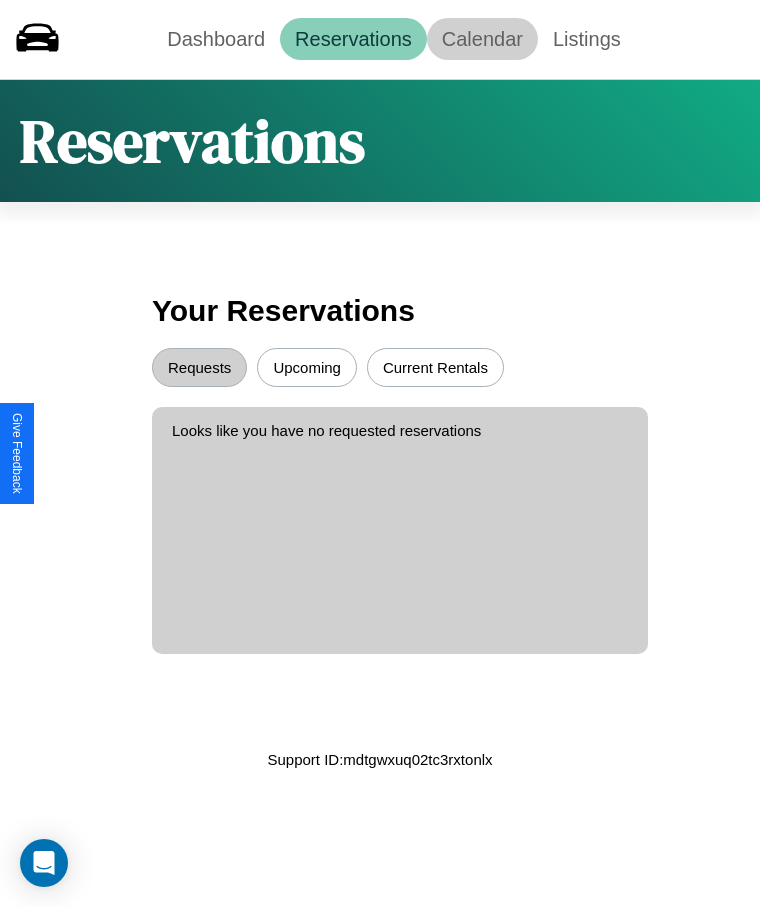 click on "Calendar" at bounding box center [482, 39] 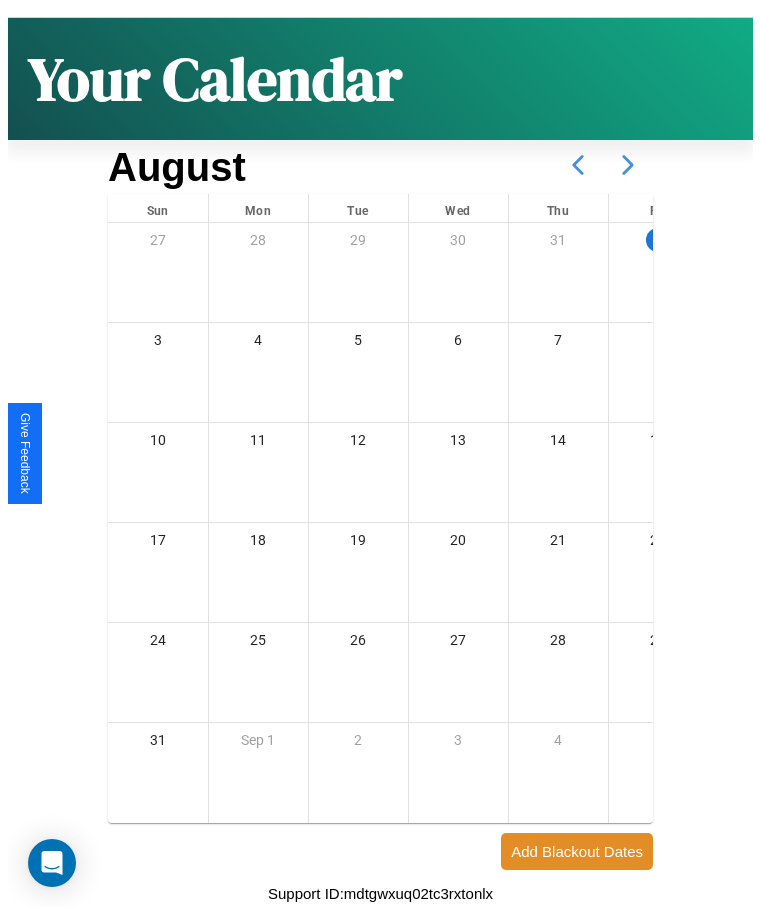 scroll, scrollTop: 77, scrollLeft: 0, axis: vertical 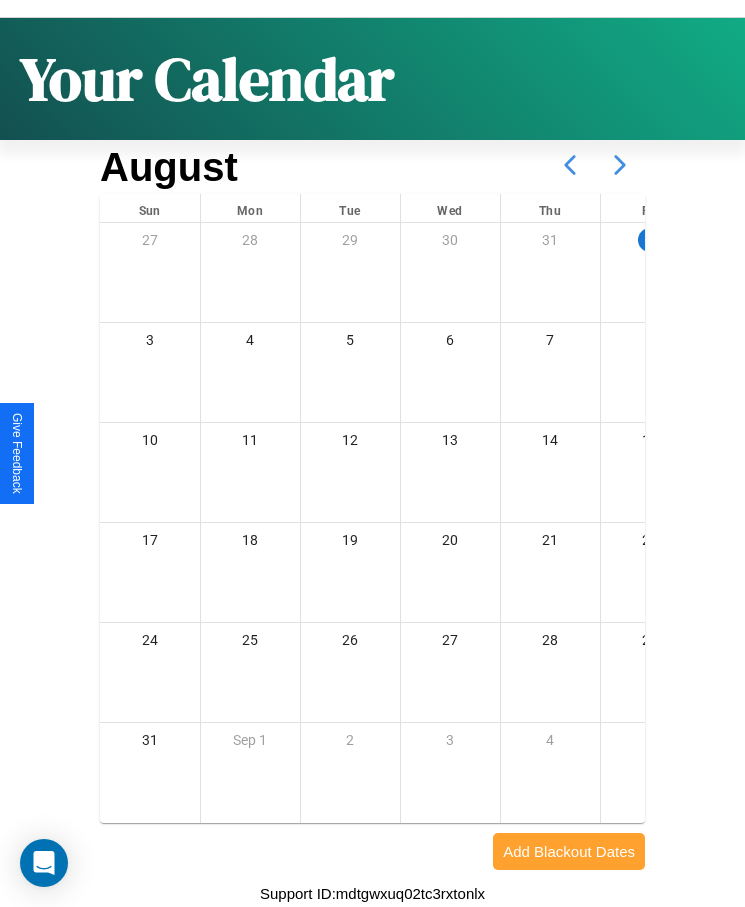 click on "Add Blackout Dates" at bounding box center [569, 851] 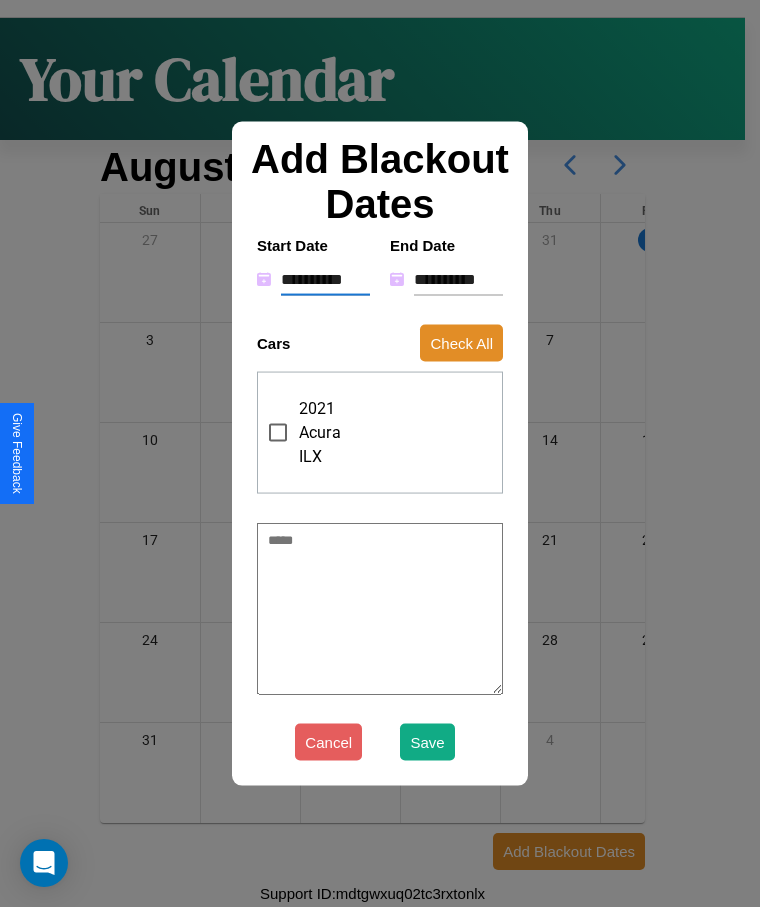 click on "**********" at bounding box center [325, 279] 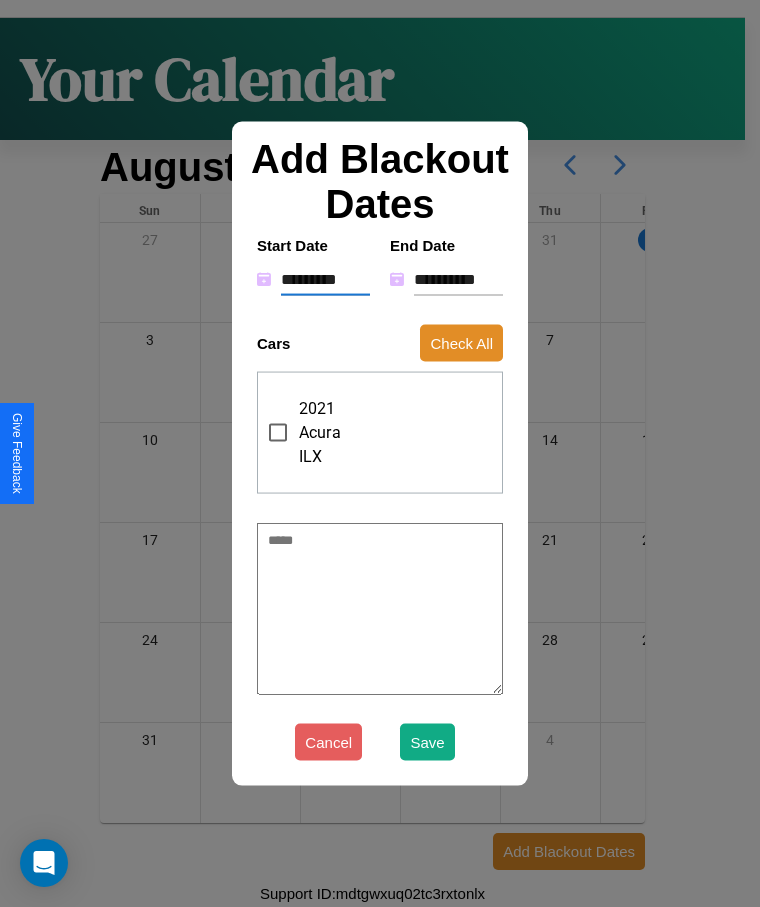 type on "*" 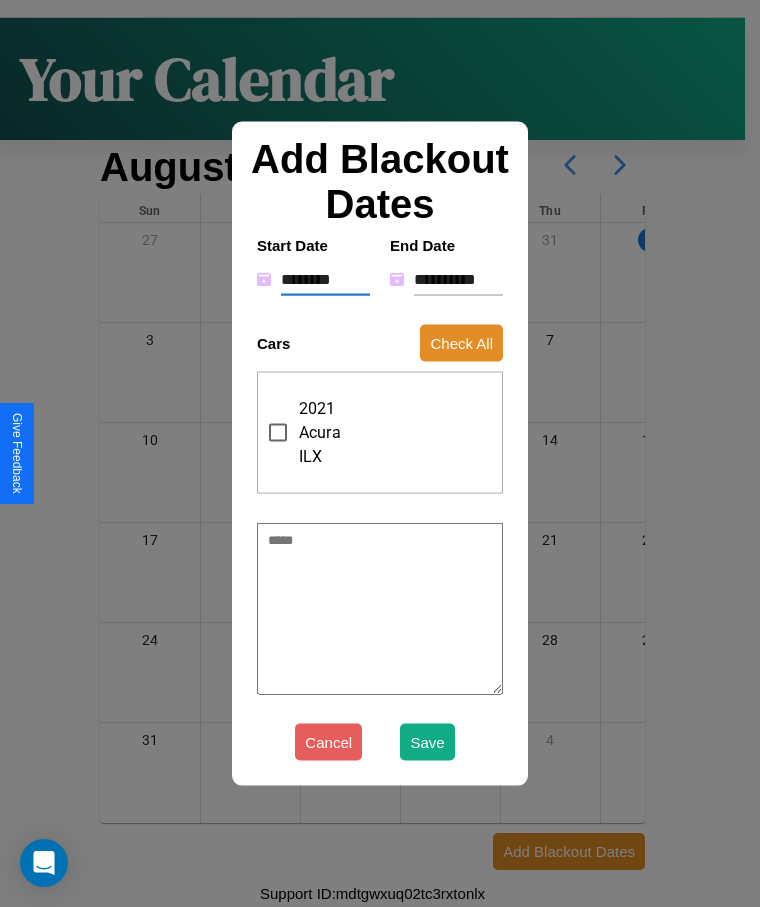type on "*" 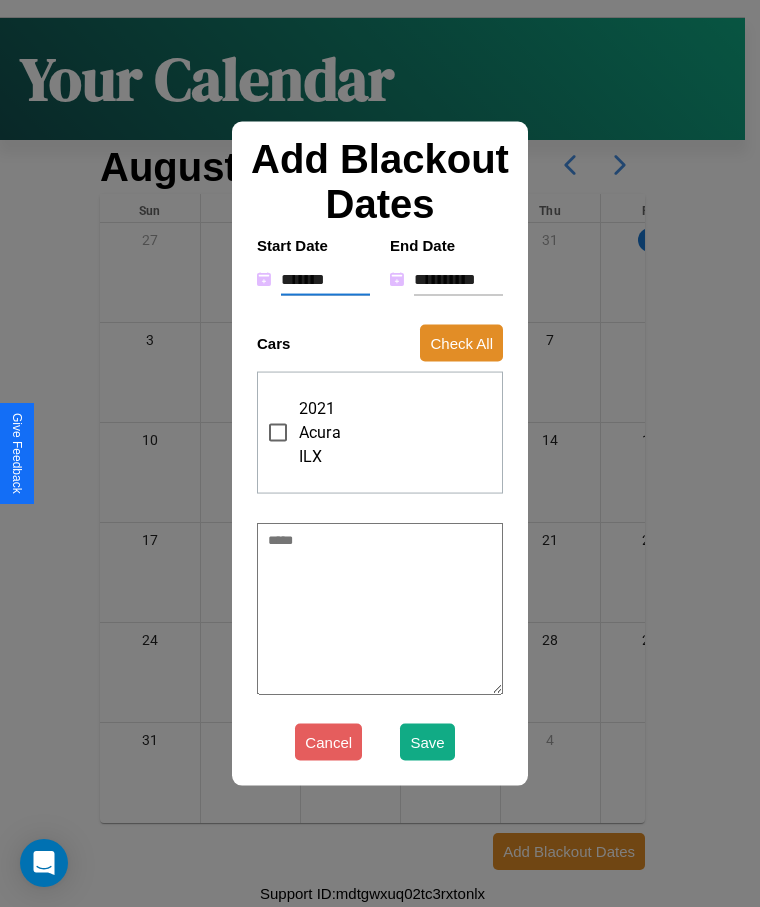 type on "*" 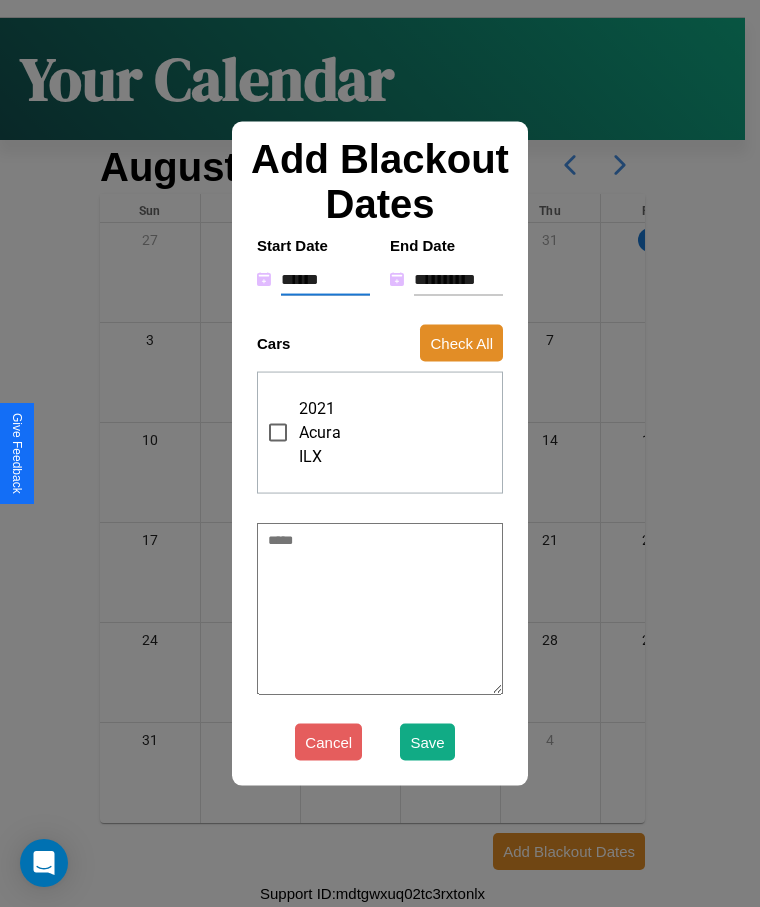 type on "*" 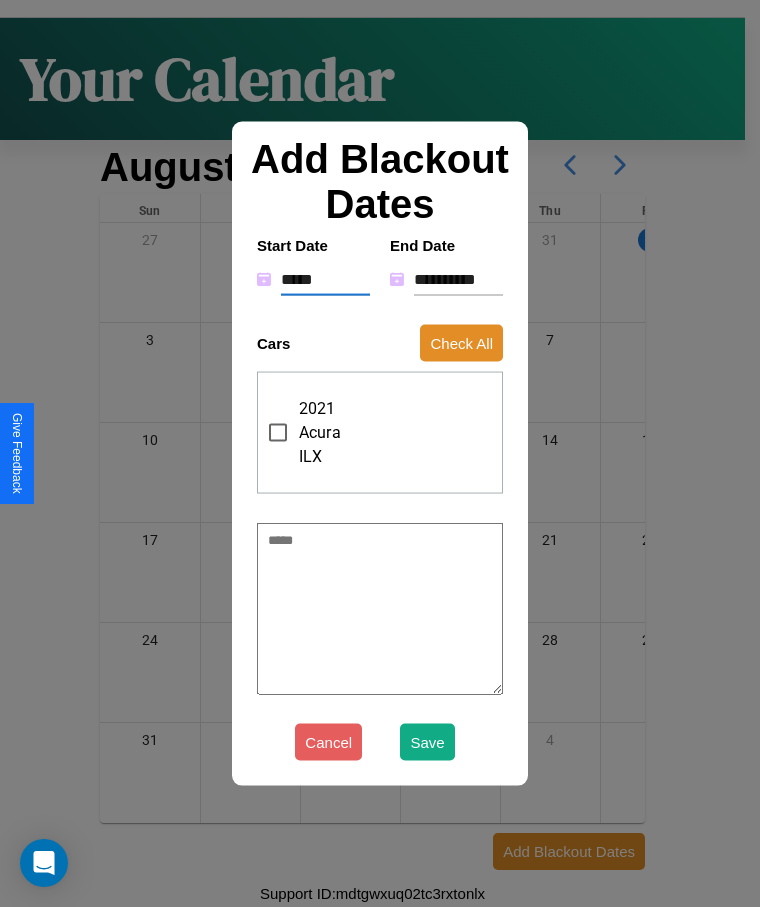 type on "*" 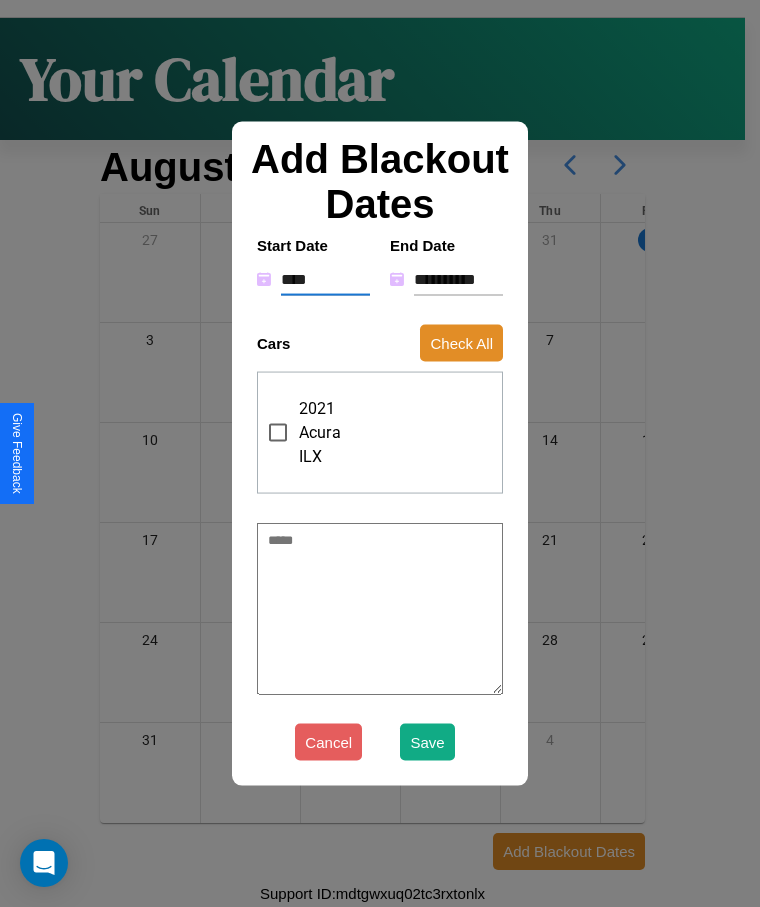 type on "*" 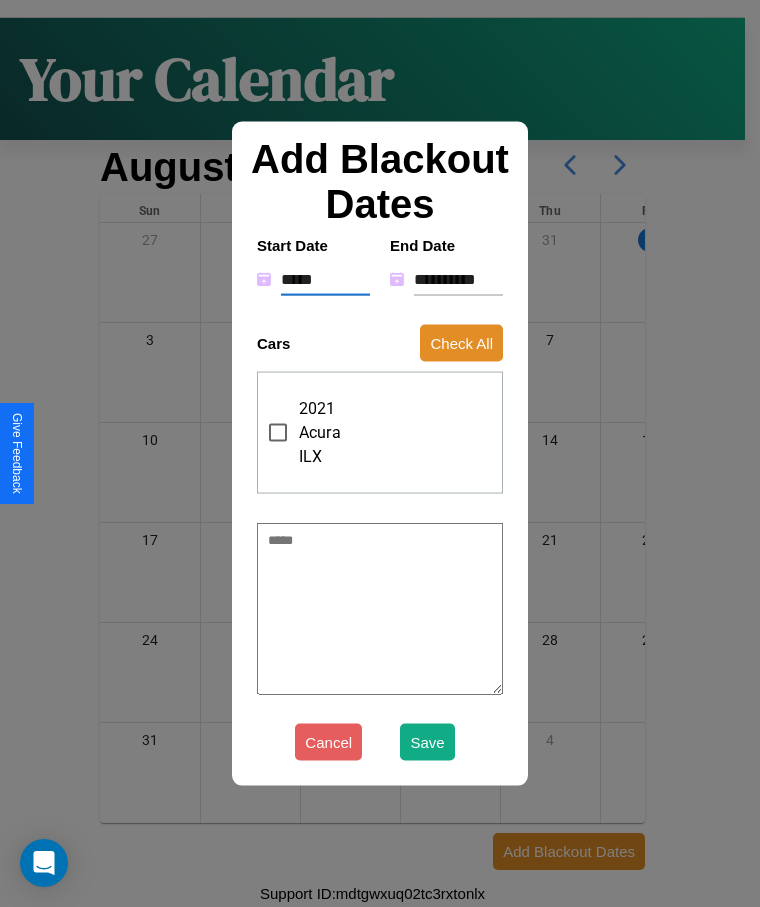 type on "*" 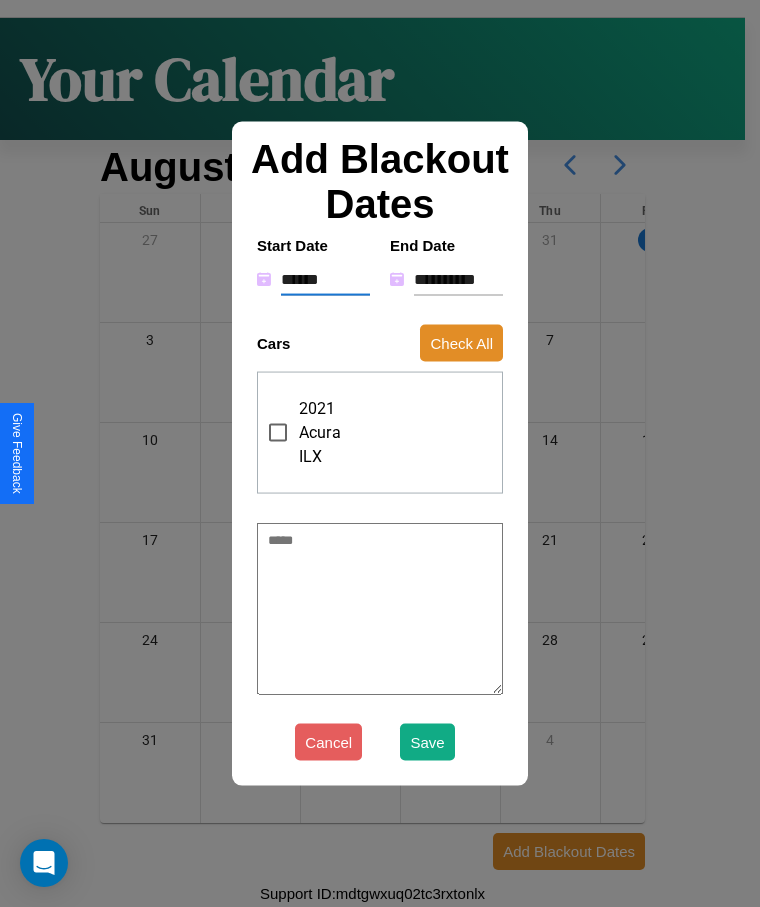 type on "*" 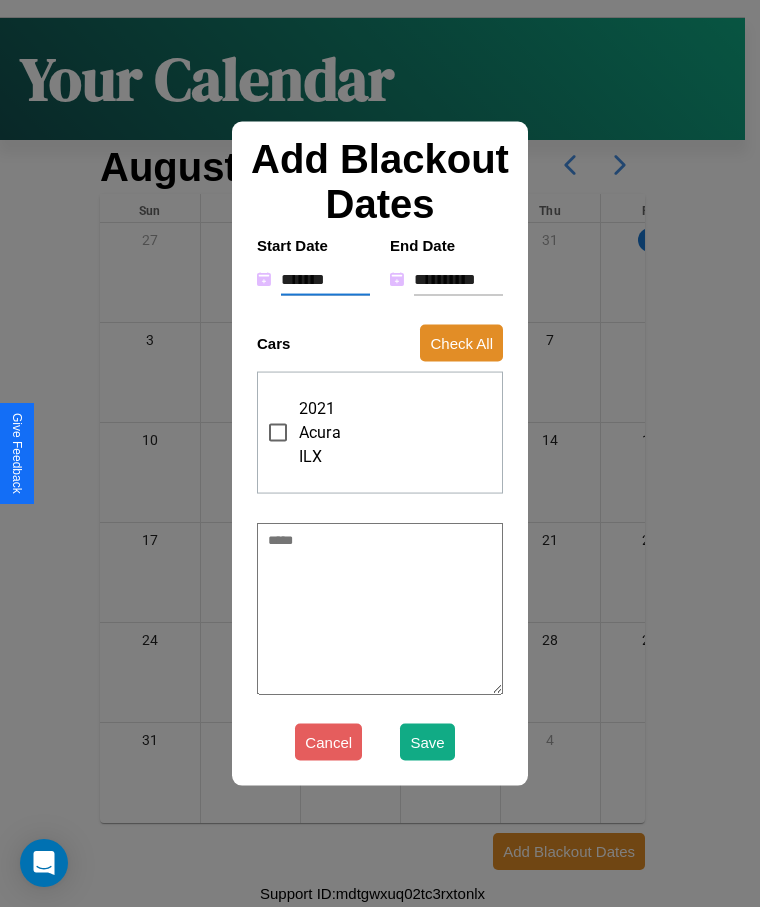 type on "*" 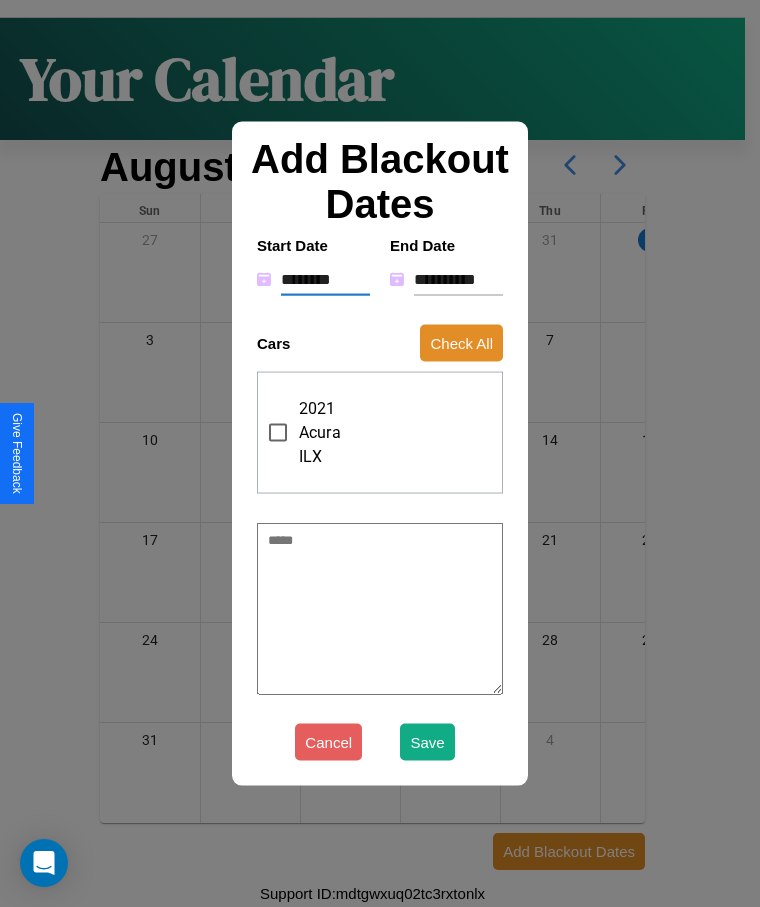 type on "*" 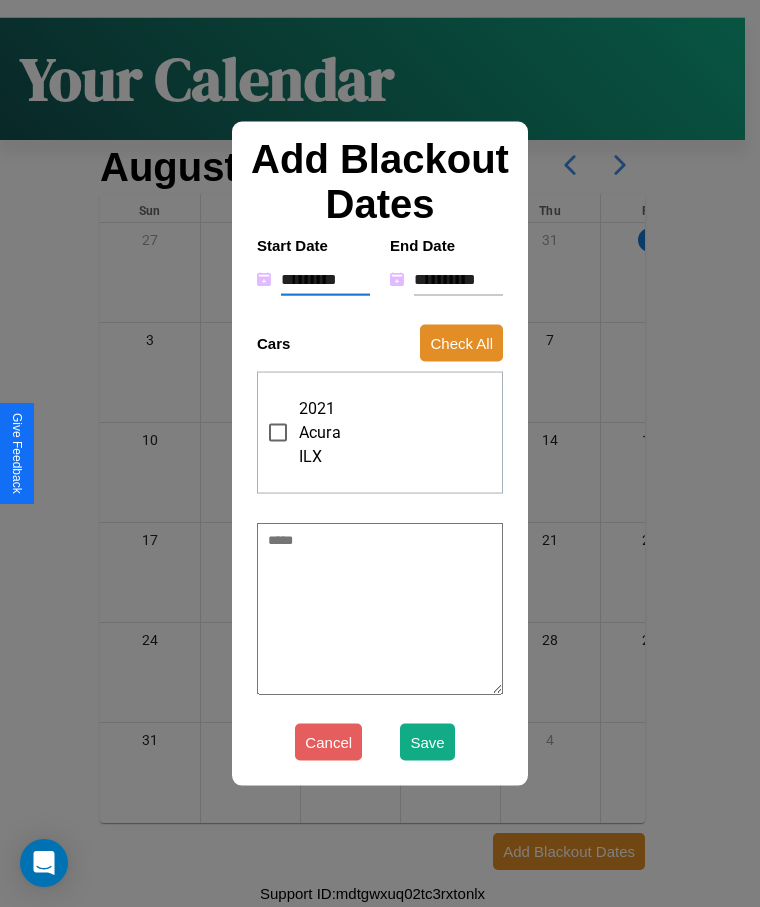type on "*" 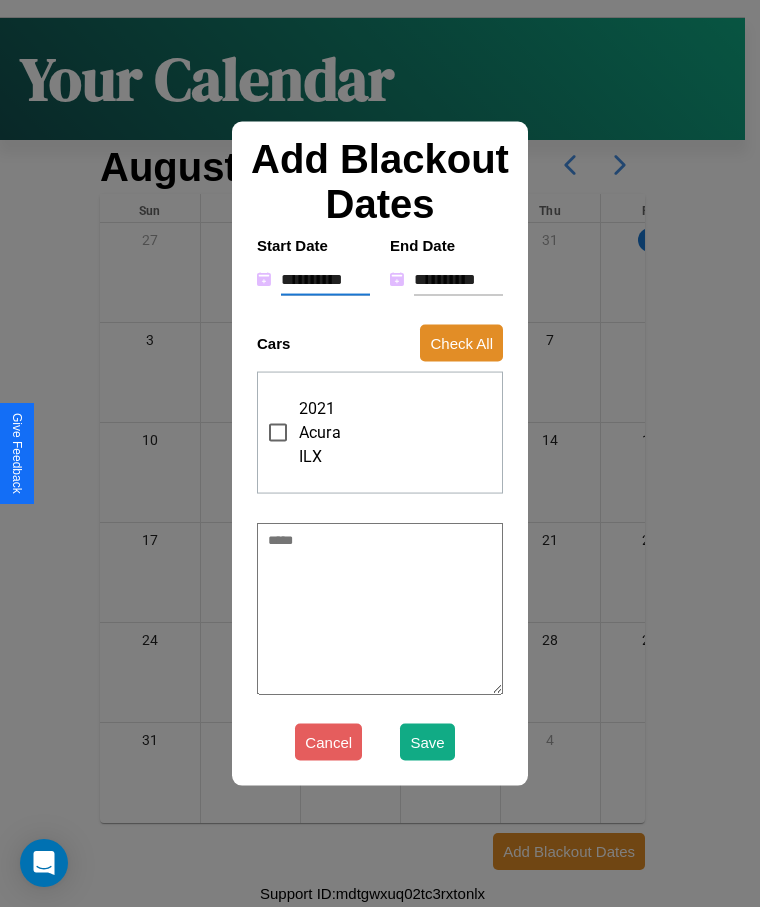 type on "*" 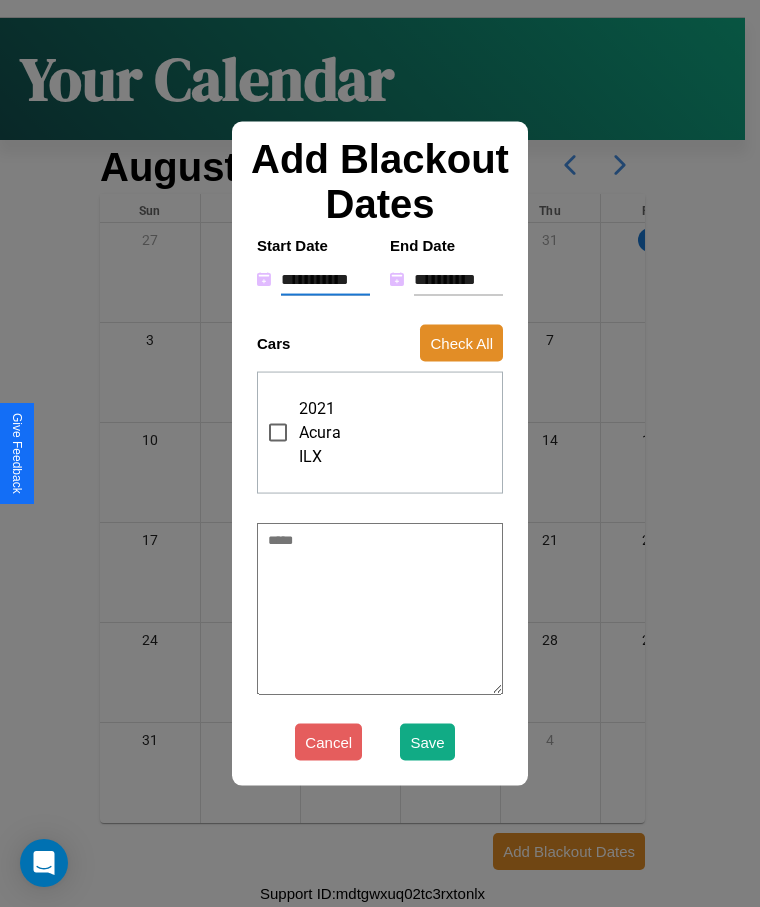 type on "*" 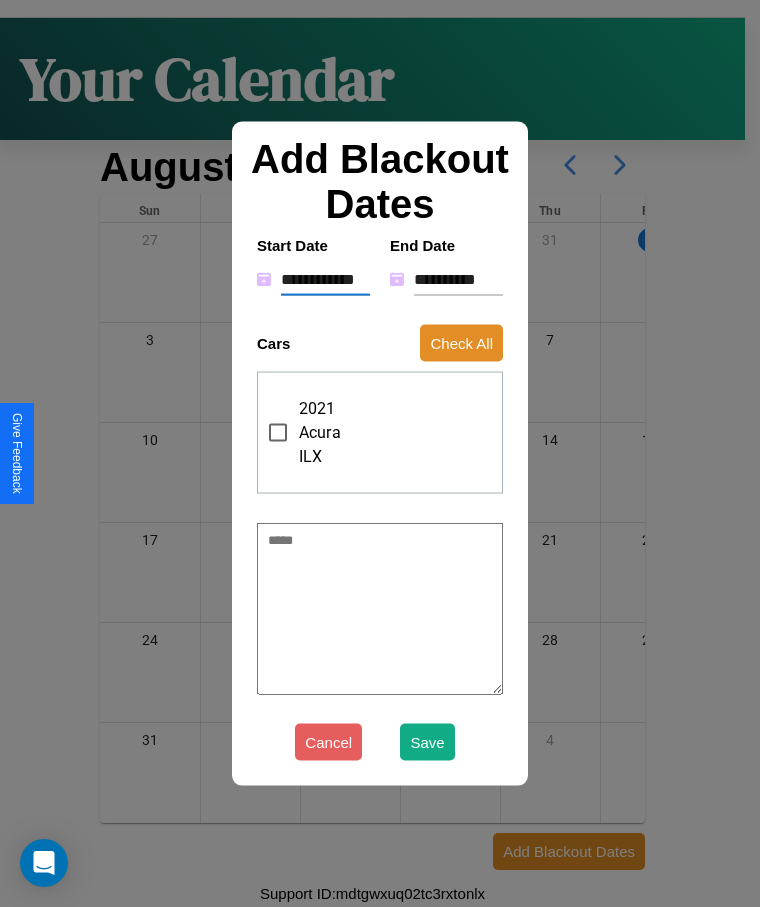 type on "*" 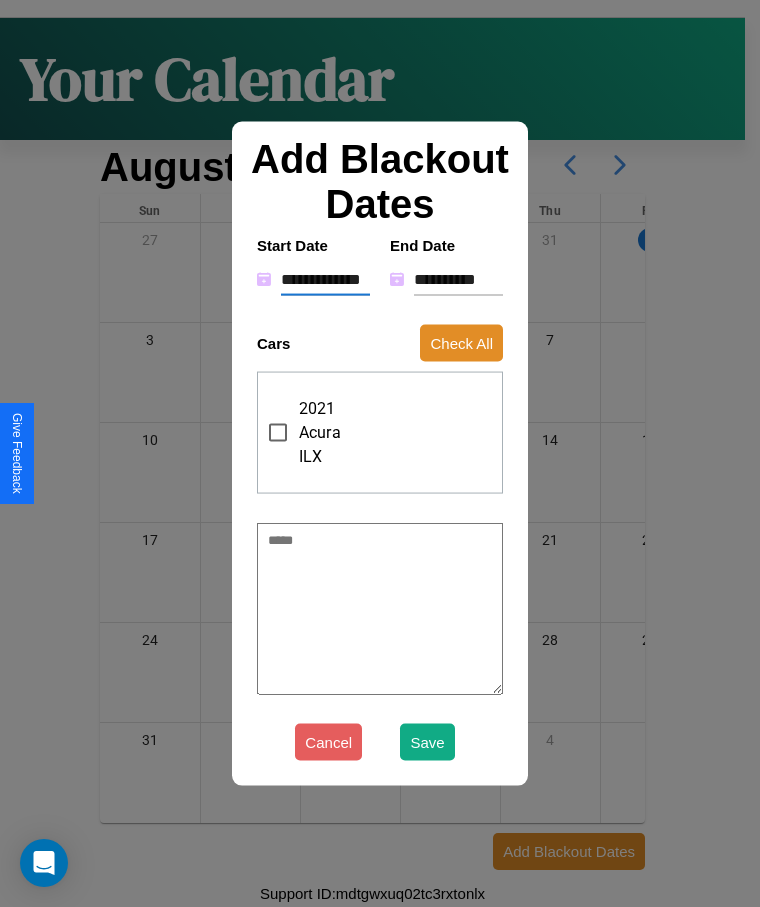 type on "*" 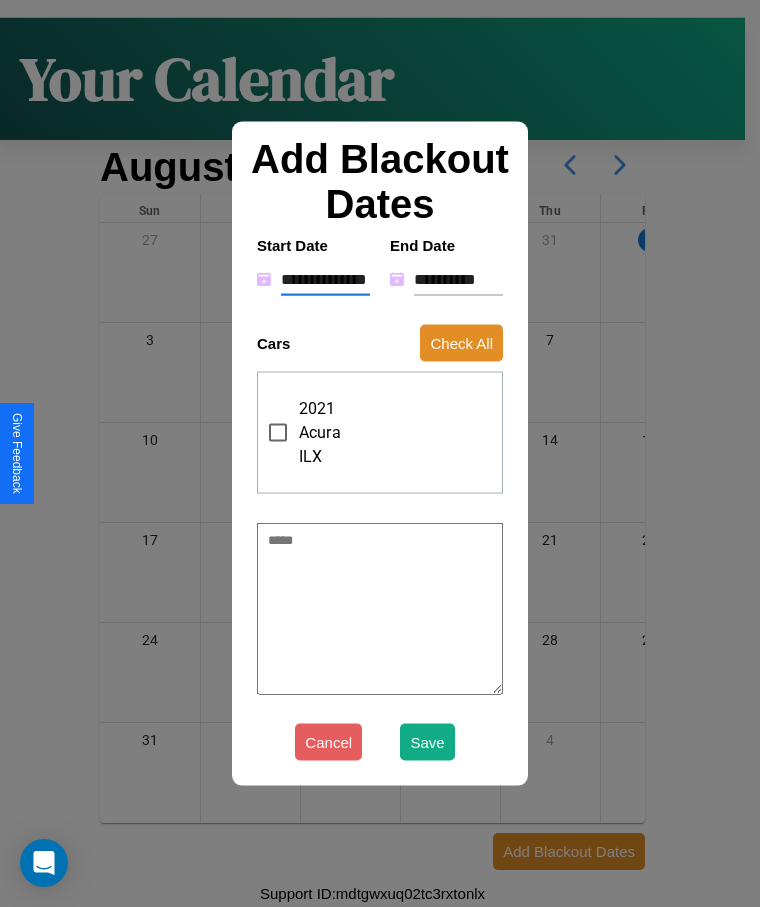 type on "*" 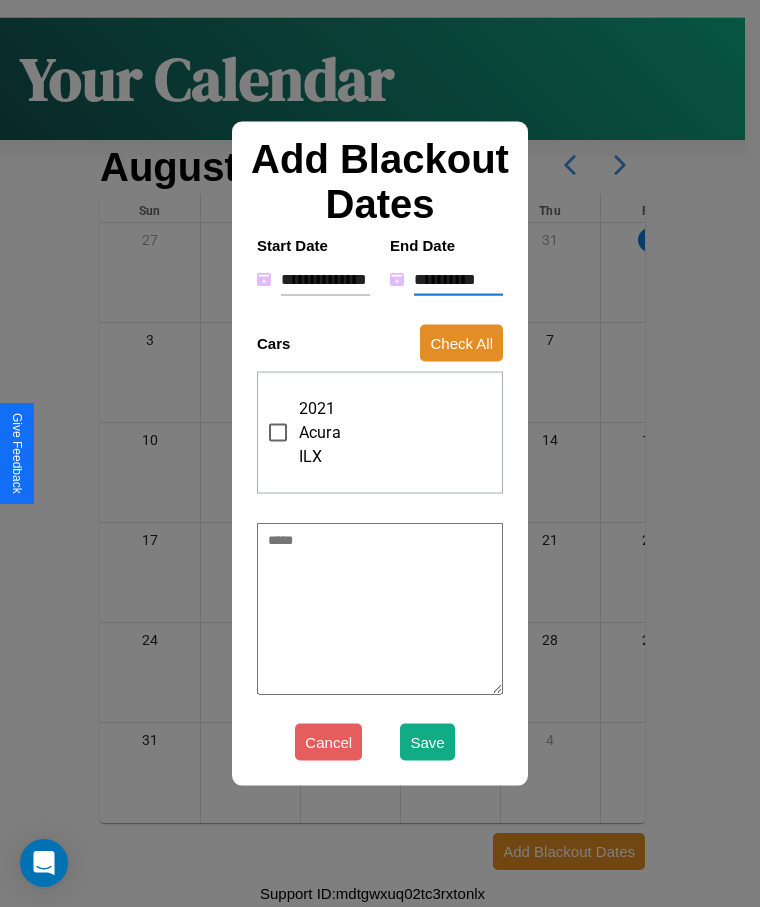 click on "**********" at bounding box center [458, 279] 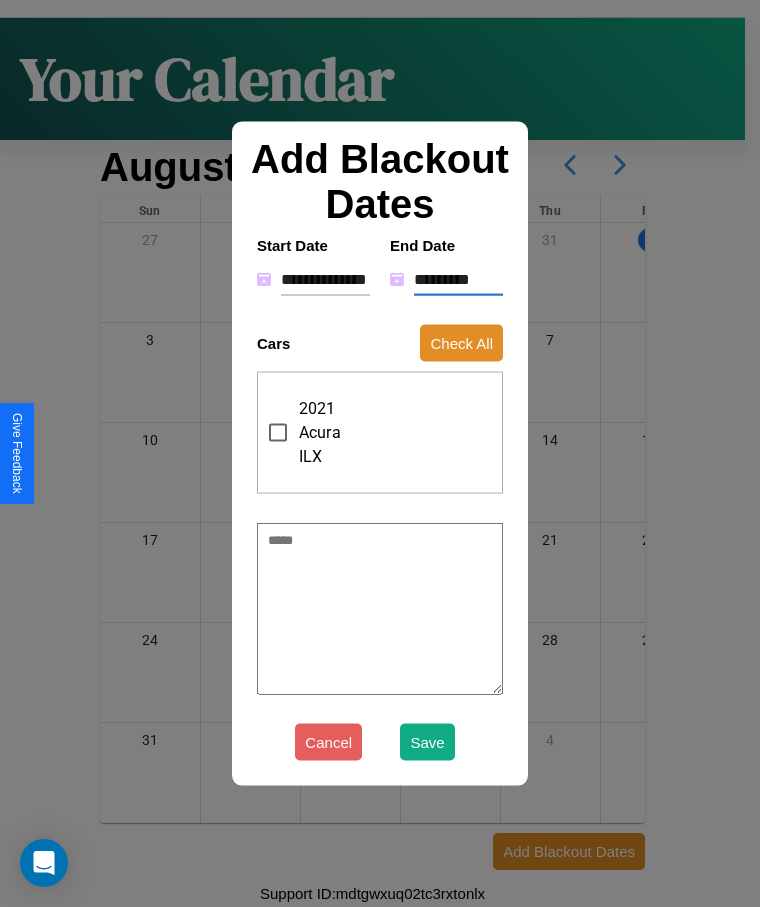 type on "*" 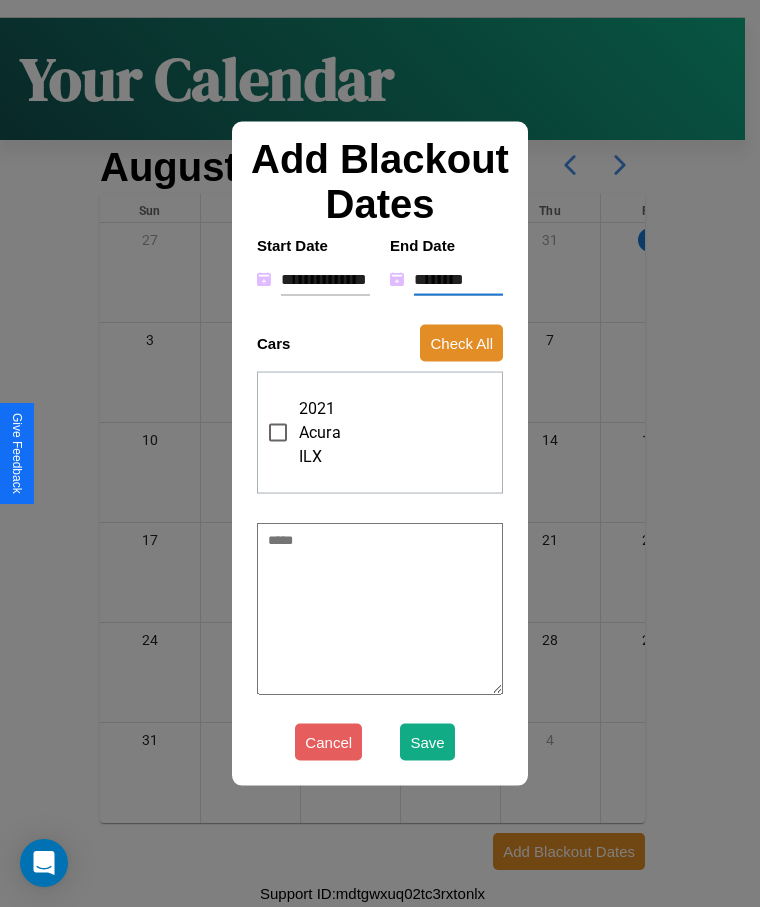 type on "*" 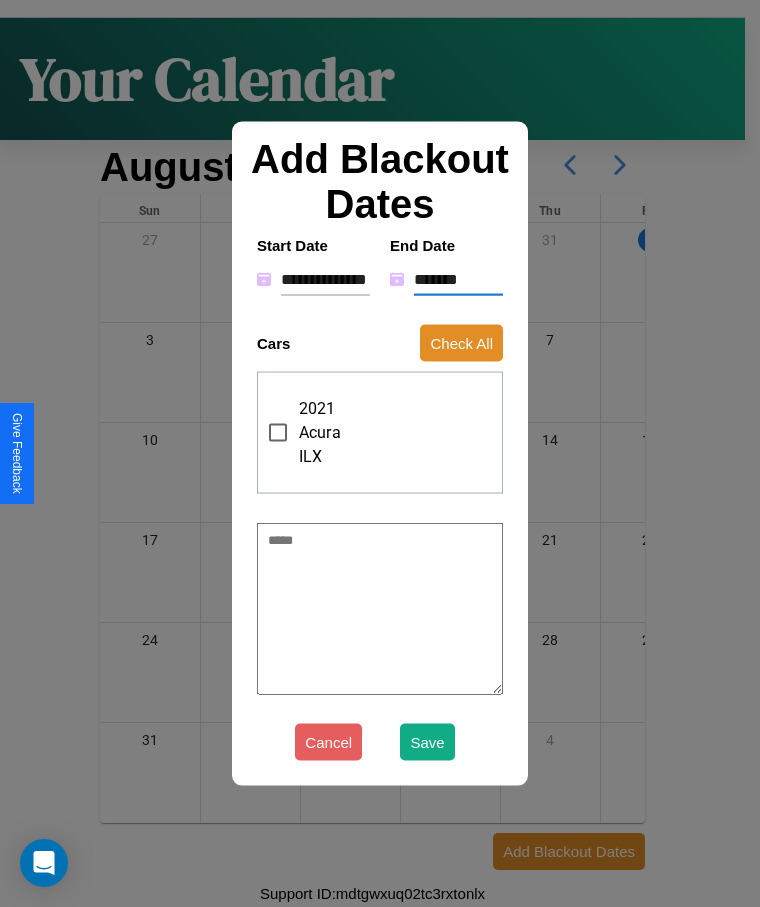 type on "*" 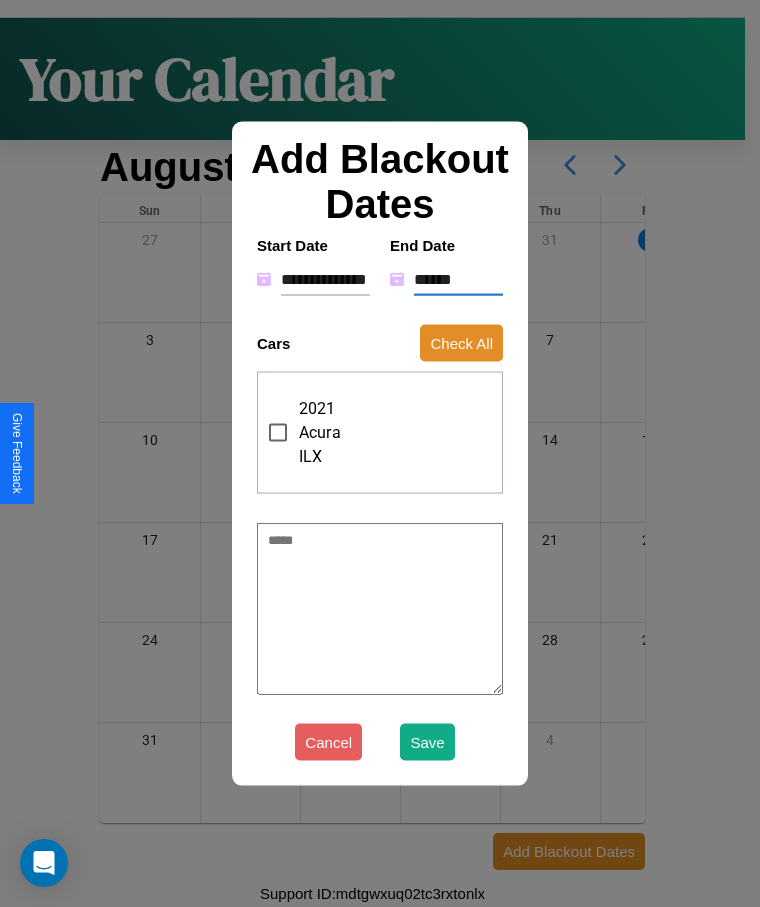 type on "*" 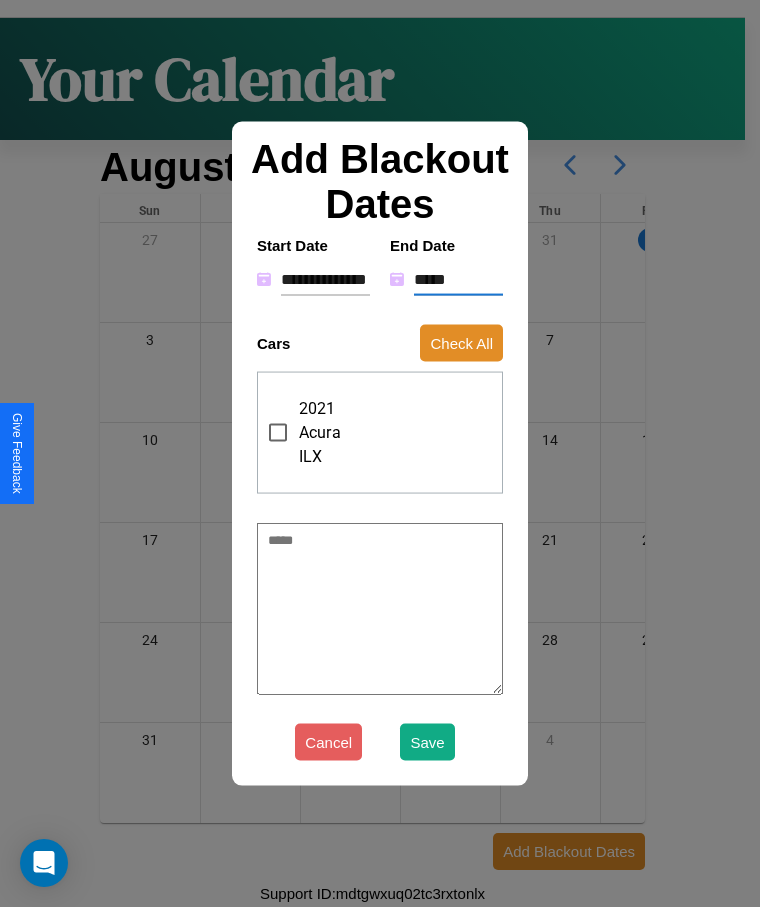 type on "*" 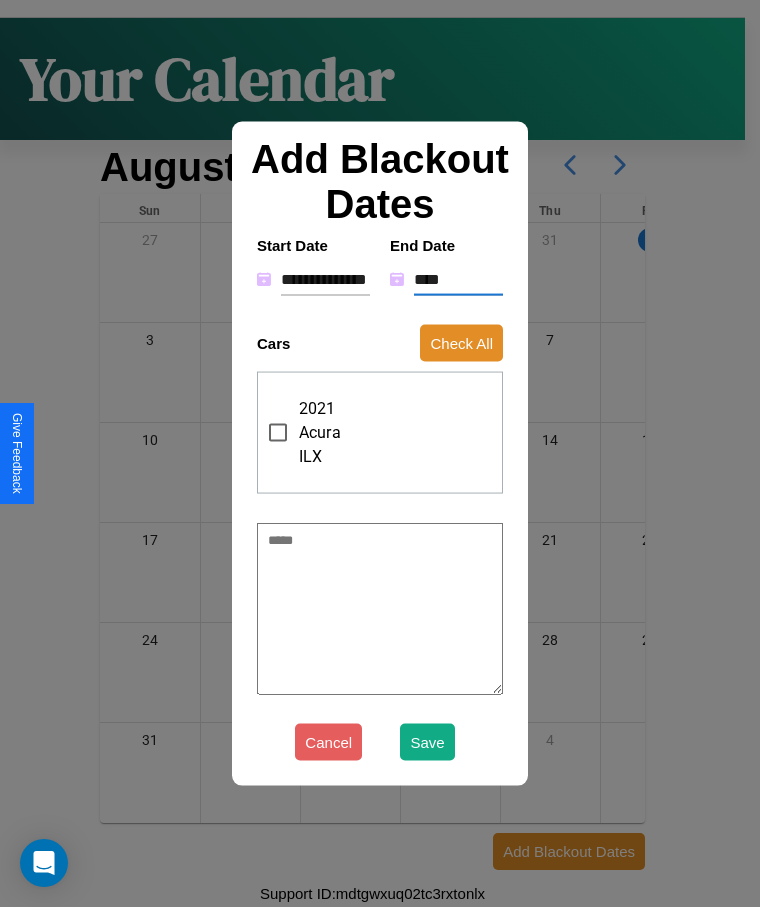 type on "*" 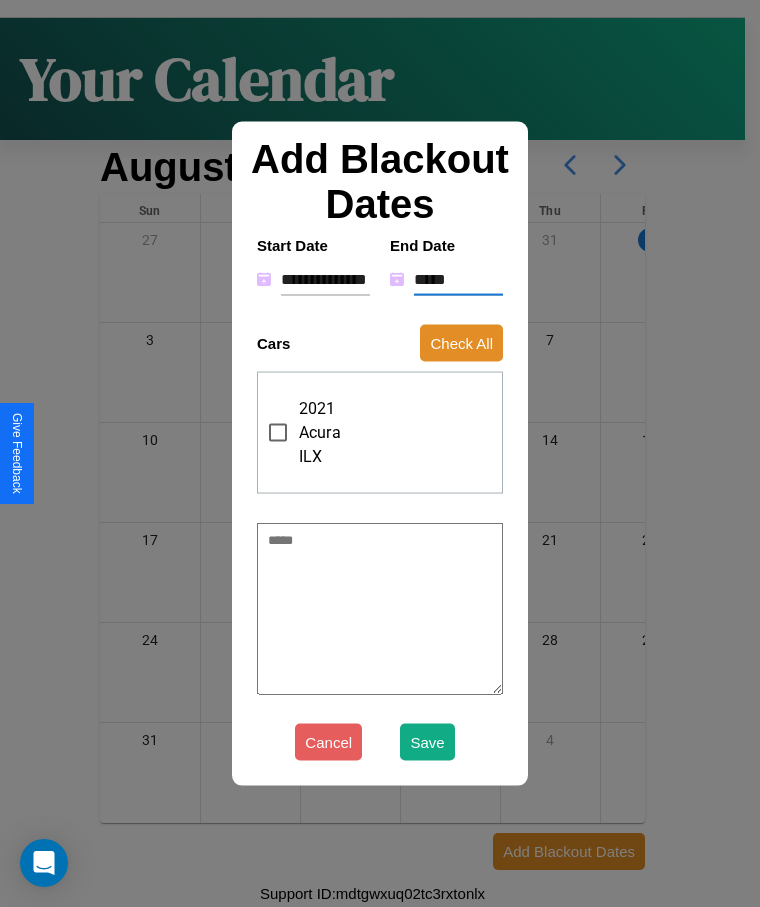 type on "*" 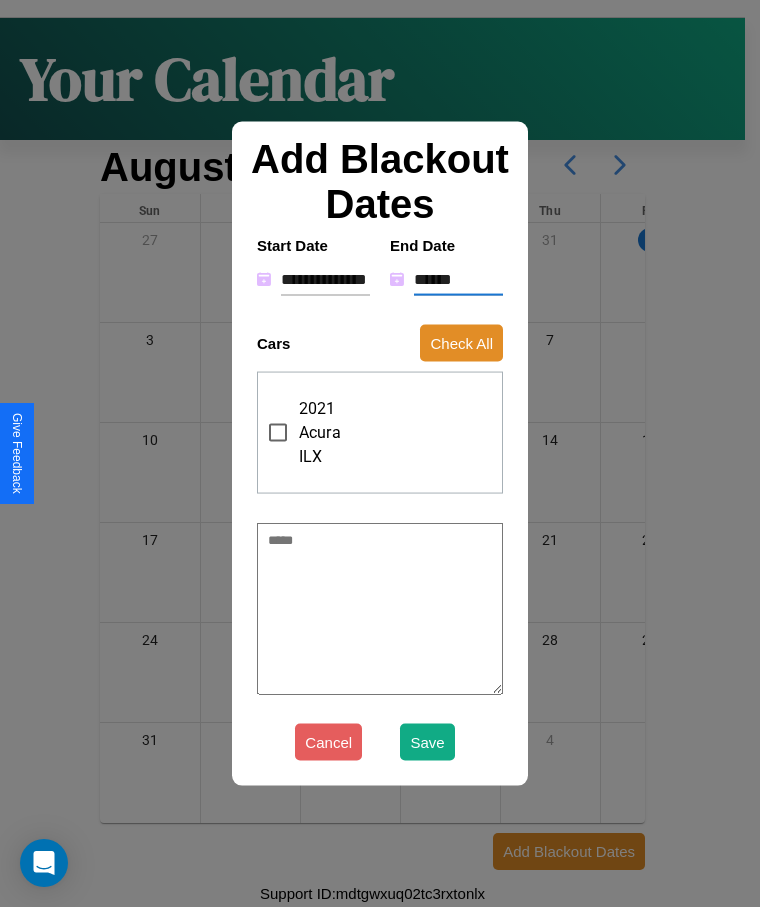 type on "*" 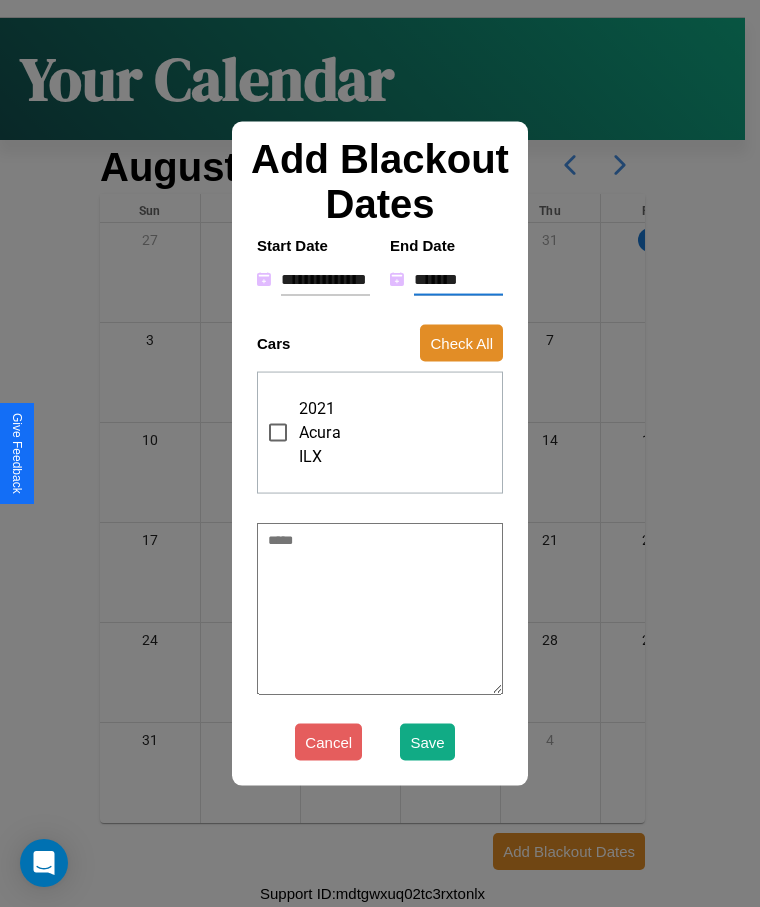 type on "*" 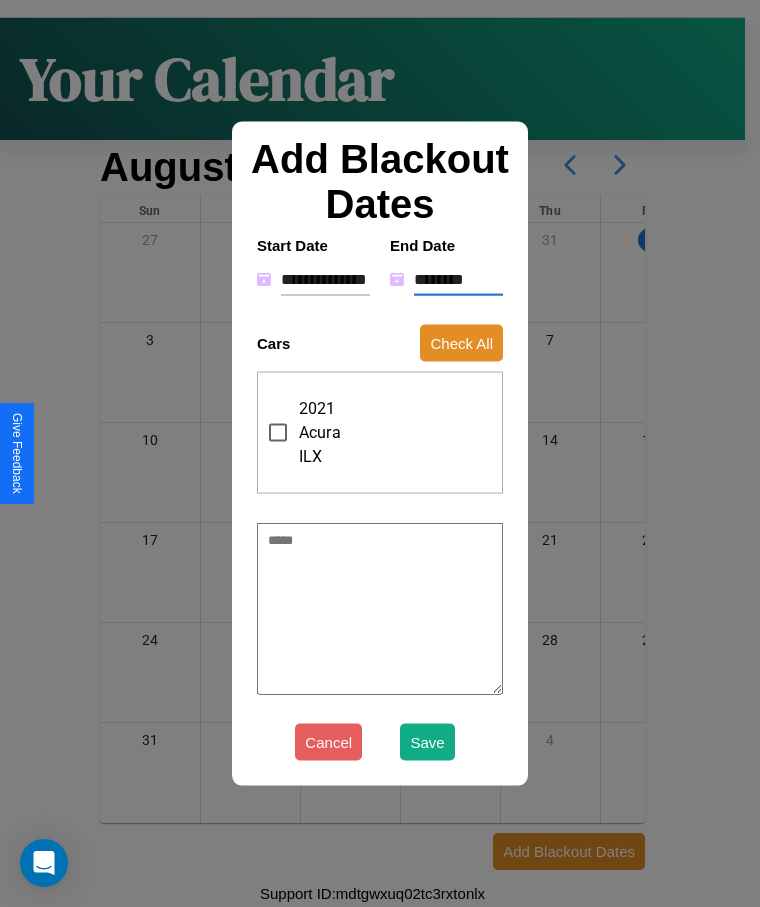 type on "*" 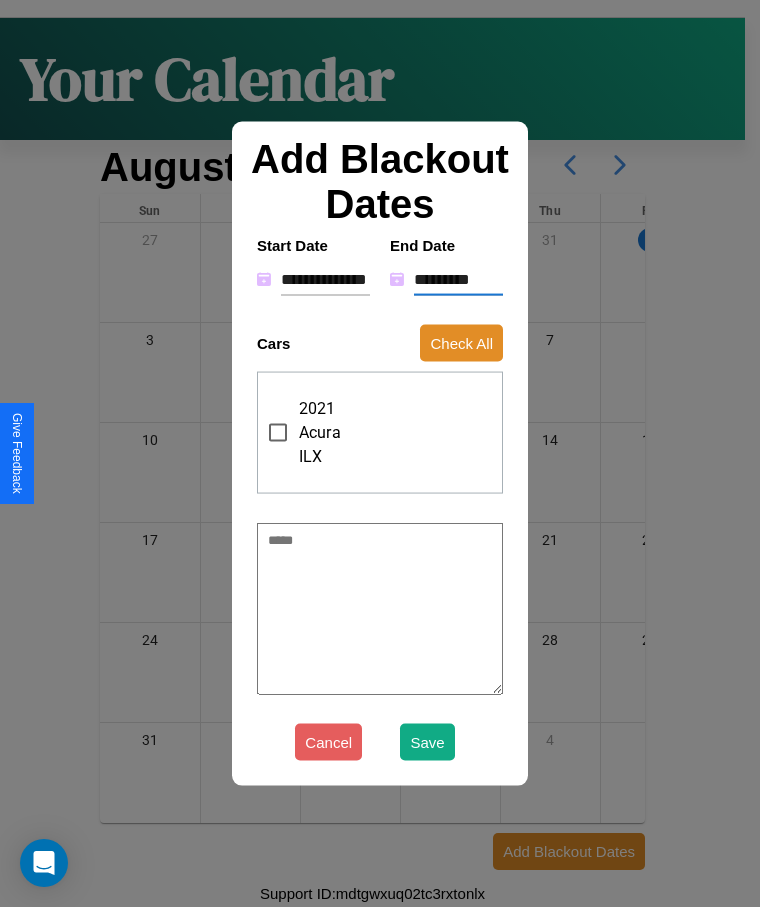 type on "*" 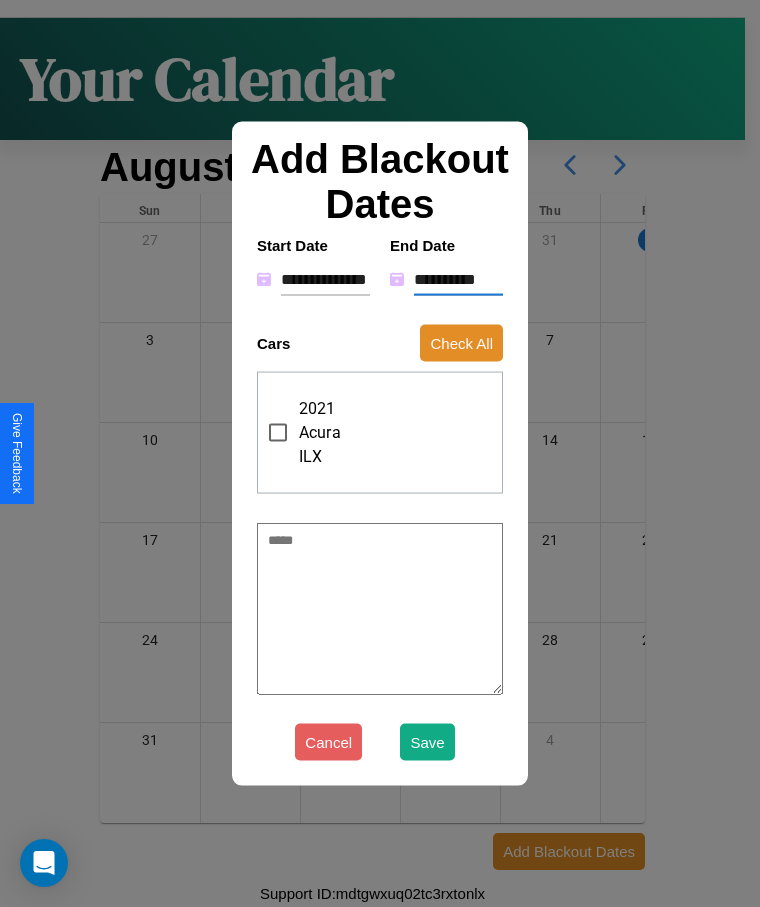 type on "*" 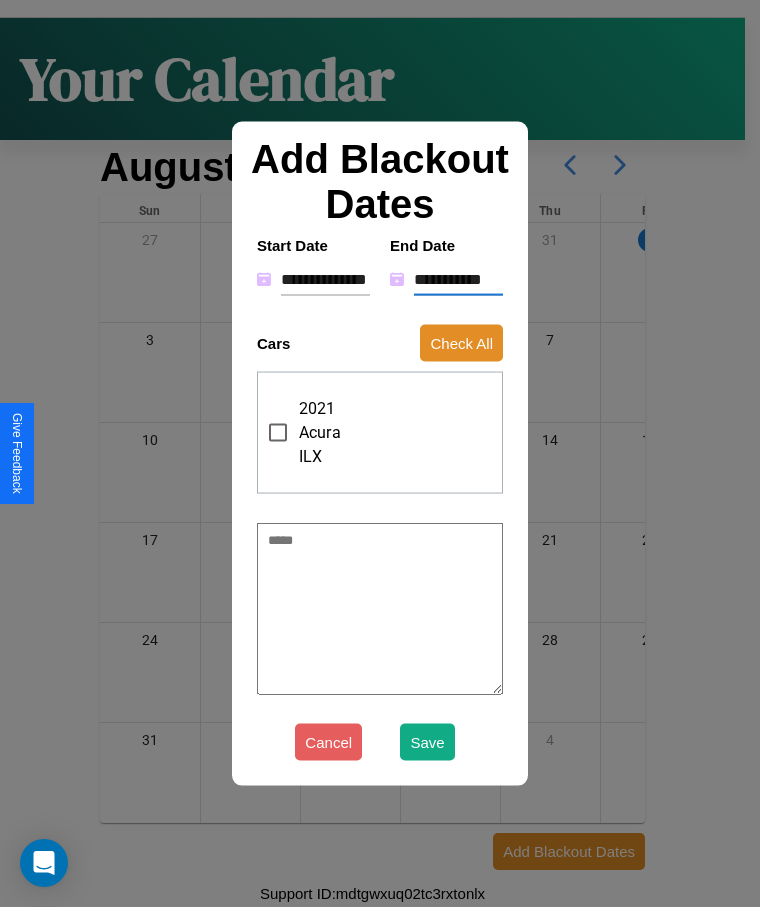 type on "*" 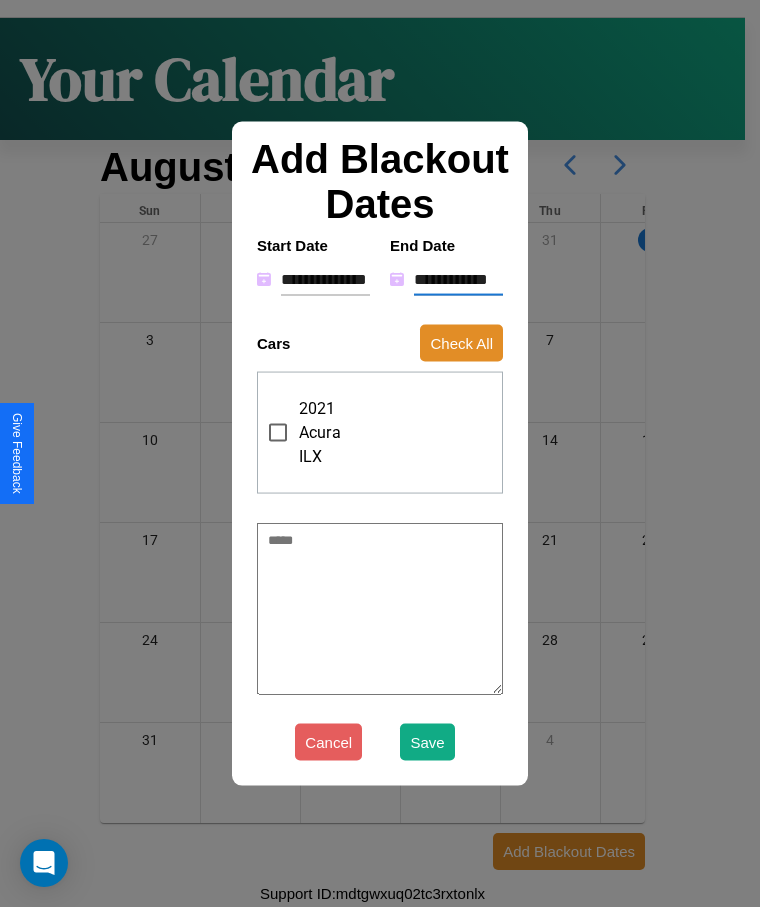 type on "*" 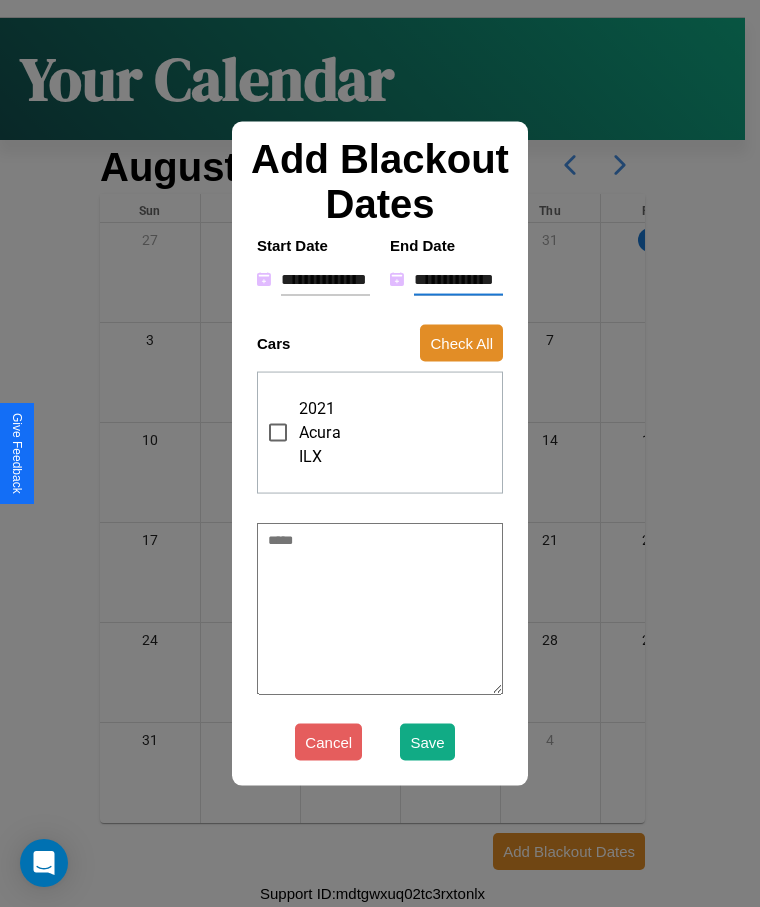 type on "*" 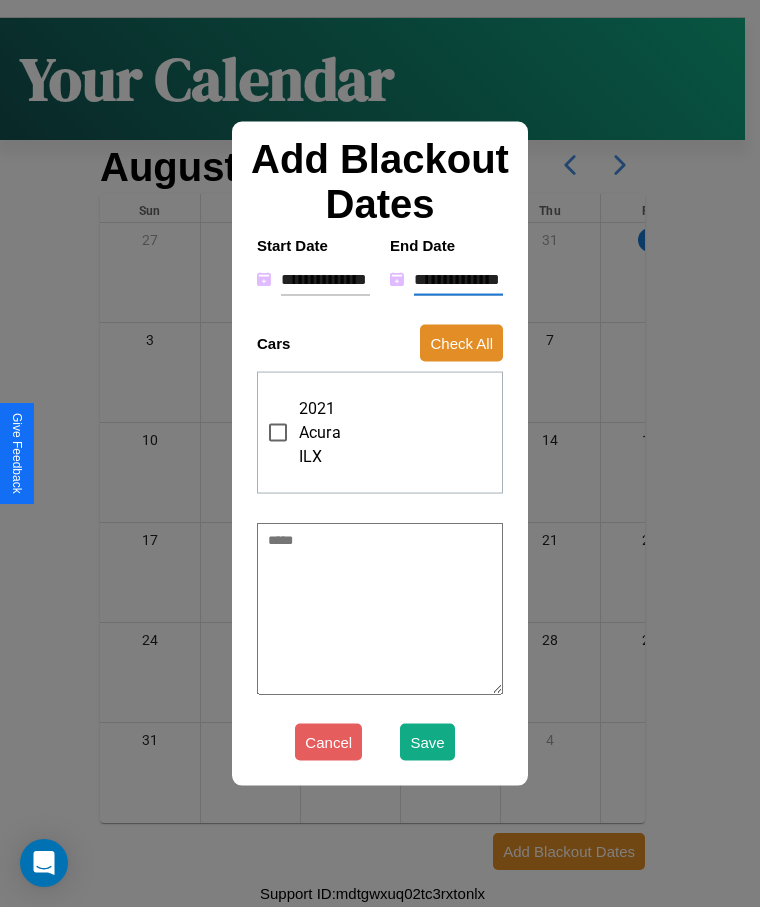 type on "*" 